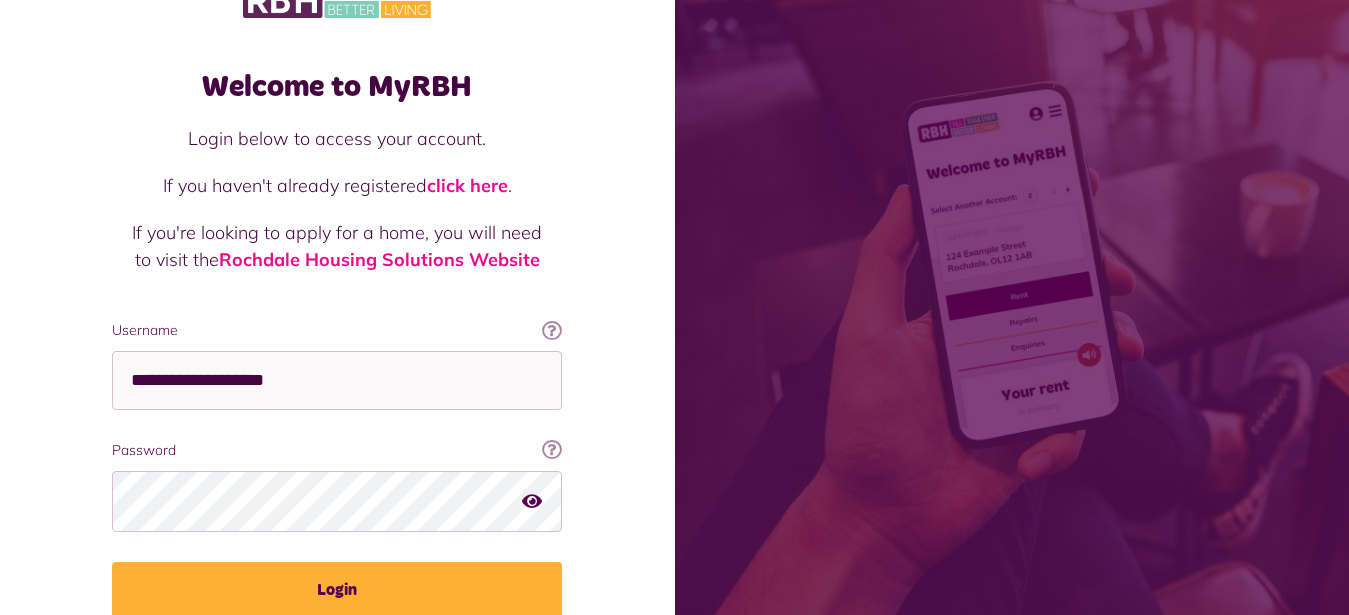 scroll, scrollTop: 102, scrollLeft: 0, axis: vertical 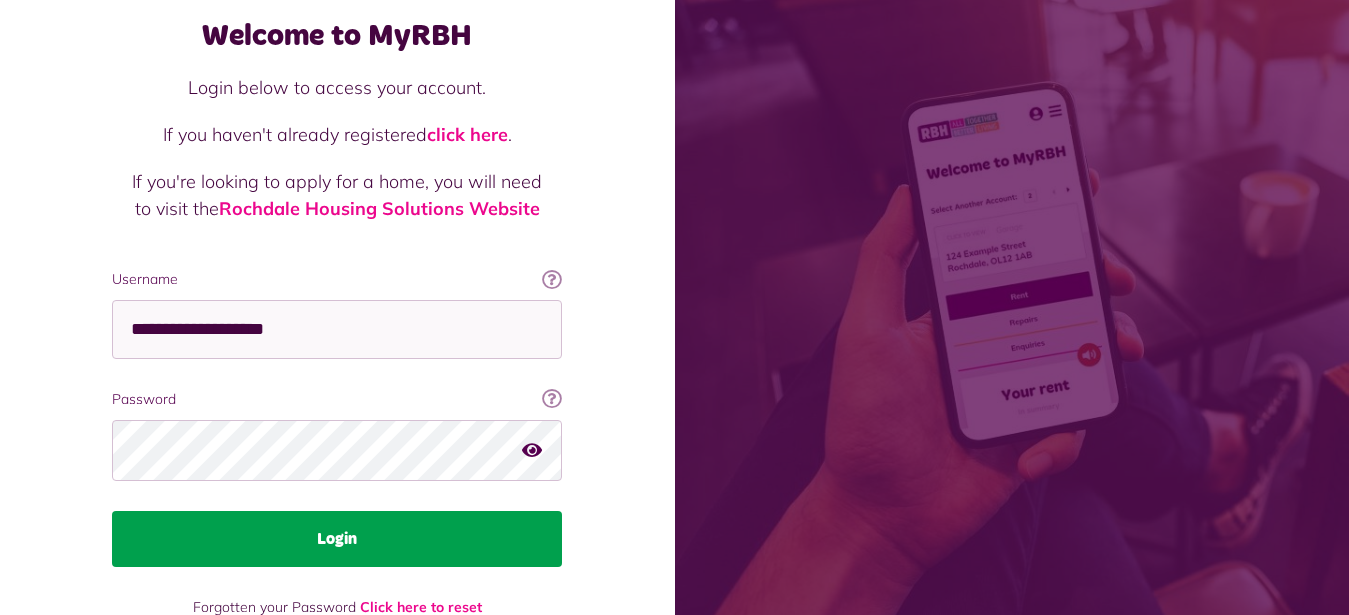 click on "Login" at bounding box center (337, 539) 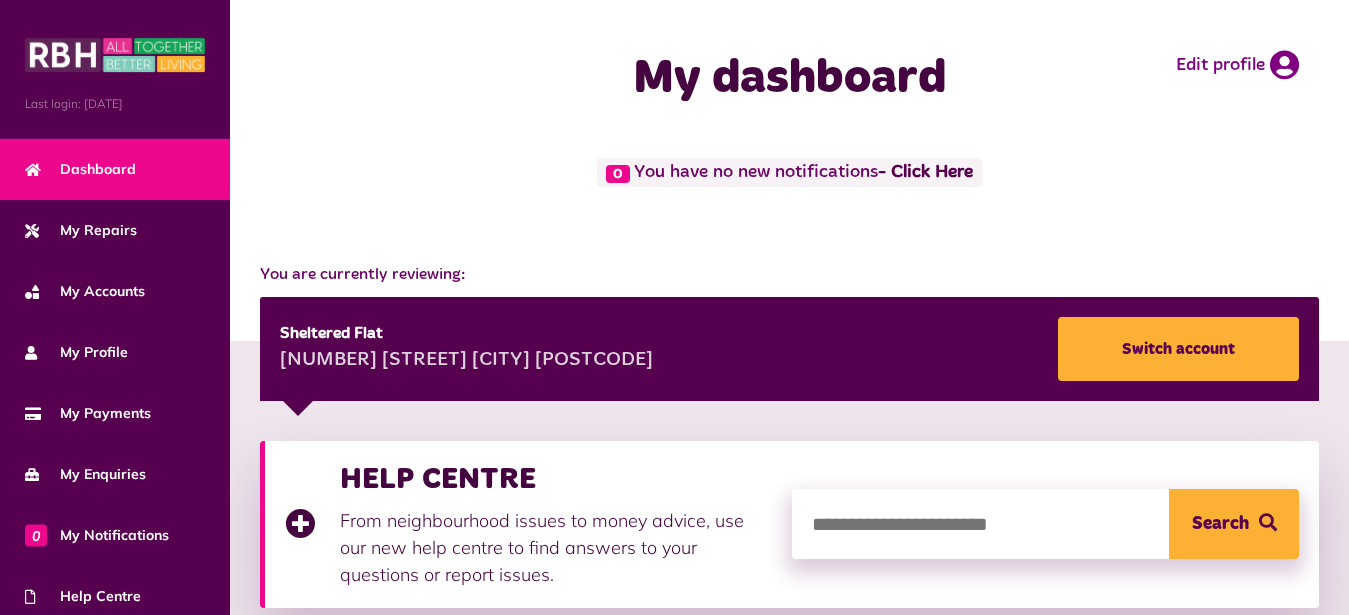 scroll, scrollTop: 0, scrollLeft: 0, axis: both 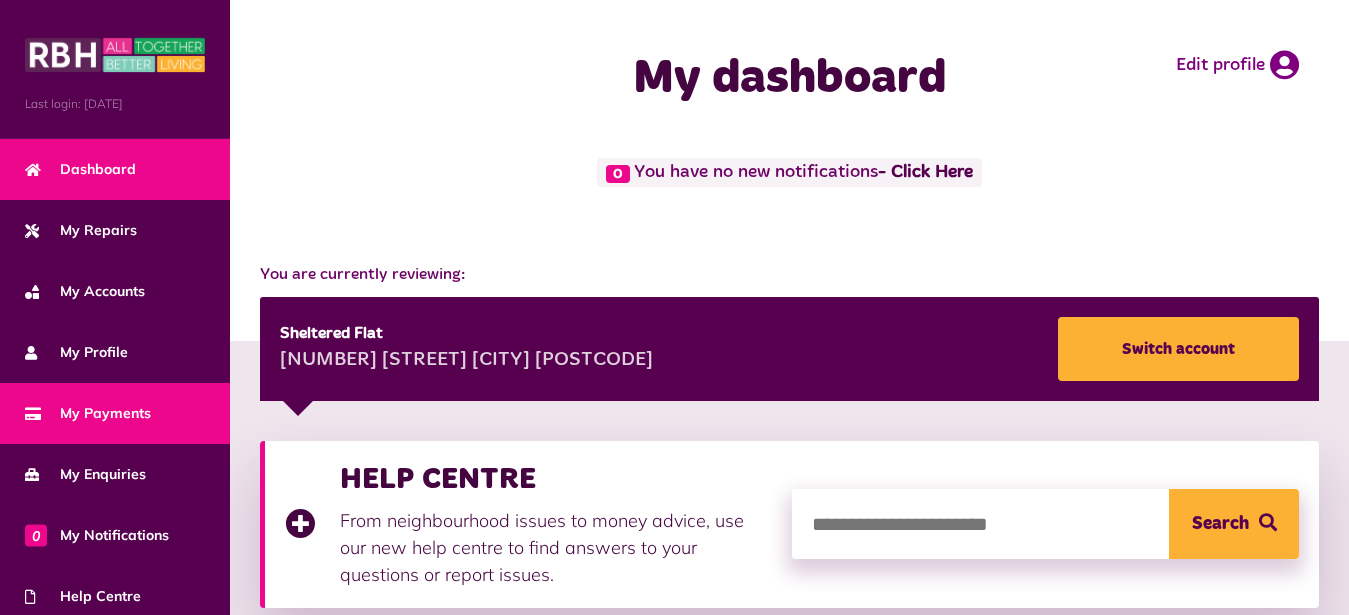 click on "My Payments" at bounding box center (88, 413) 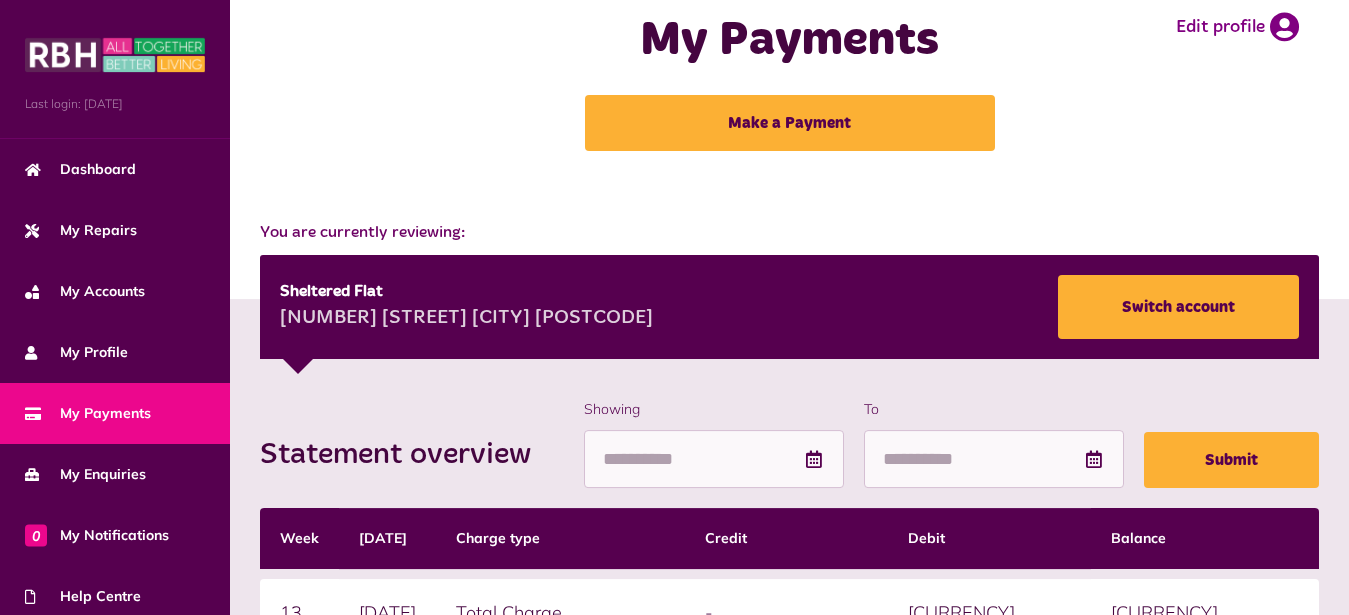 scroll, scrollTop: 0, scrollLeft: 0, axis: both 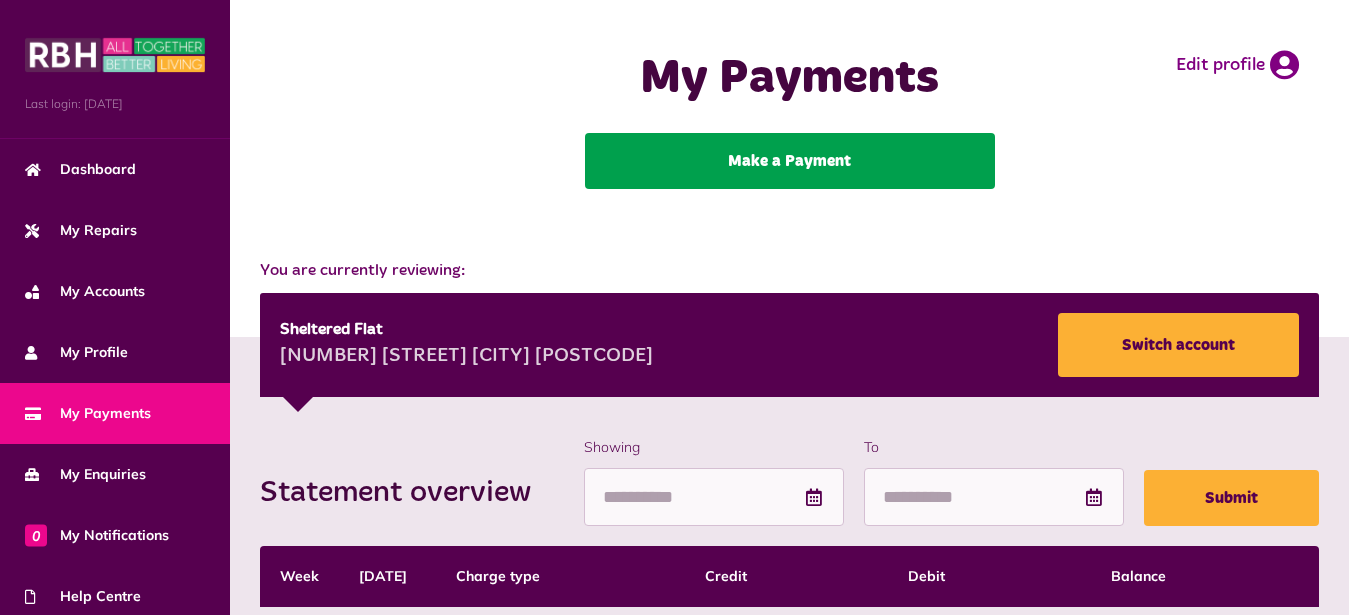 click on "Make a Payment" at bounding box center (790, 161) 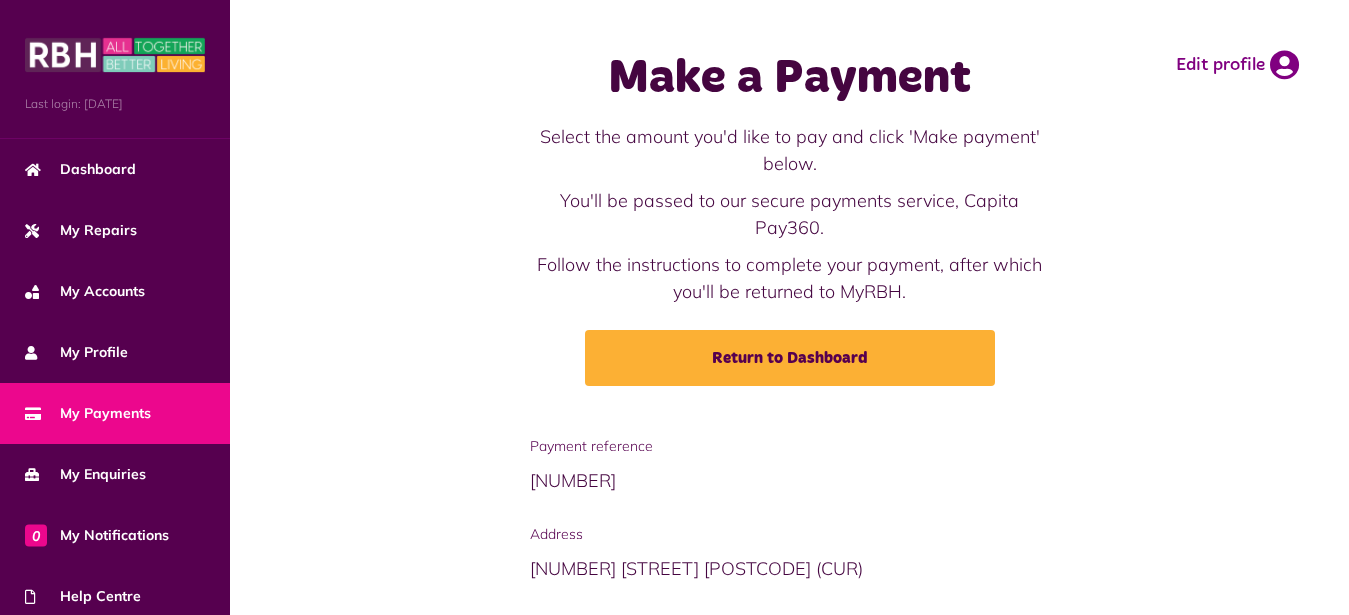 scroll, scrollTop: 0, scrollLeft: 0, axis: both 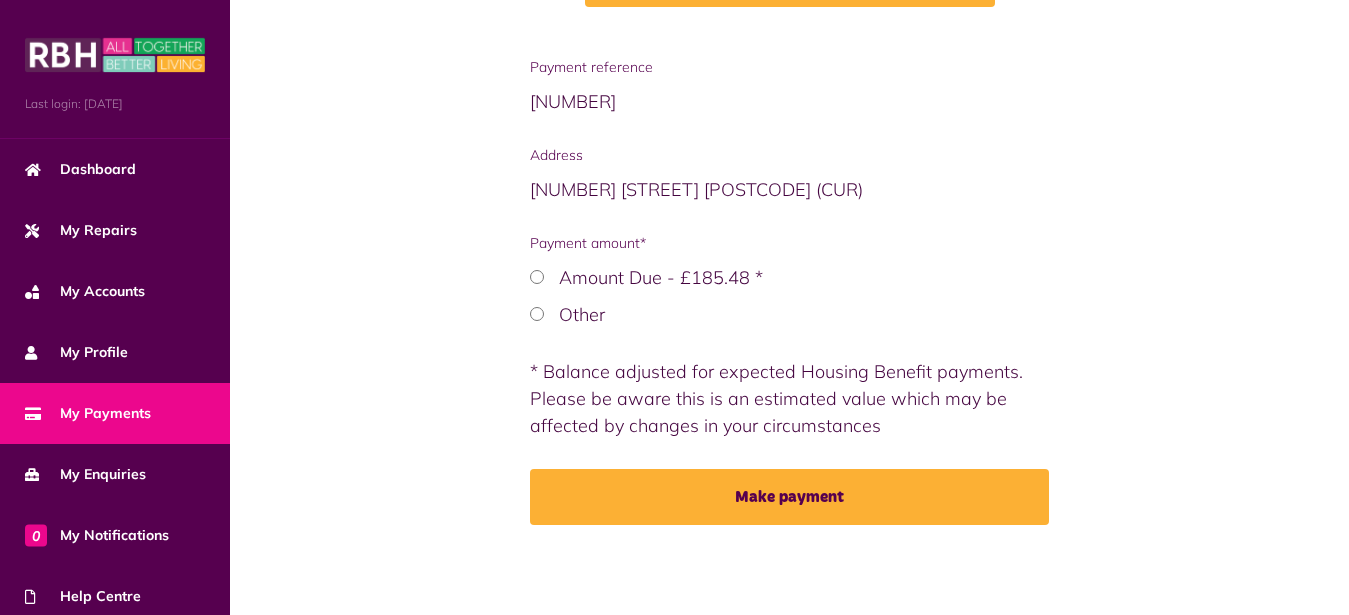 click on "Other" at bounding box center [790, 314] 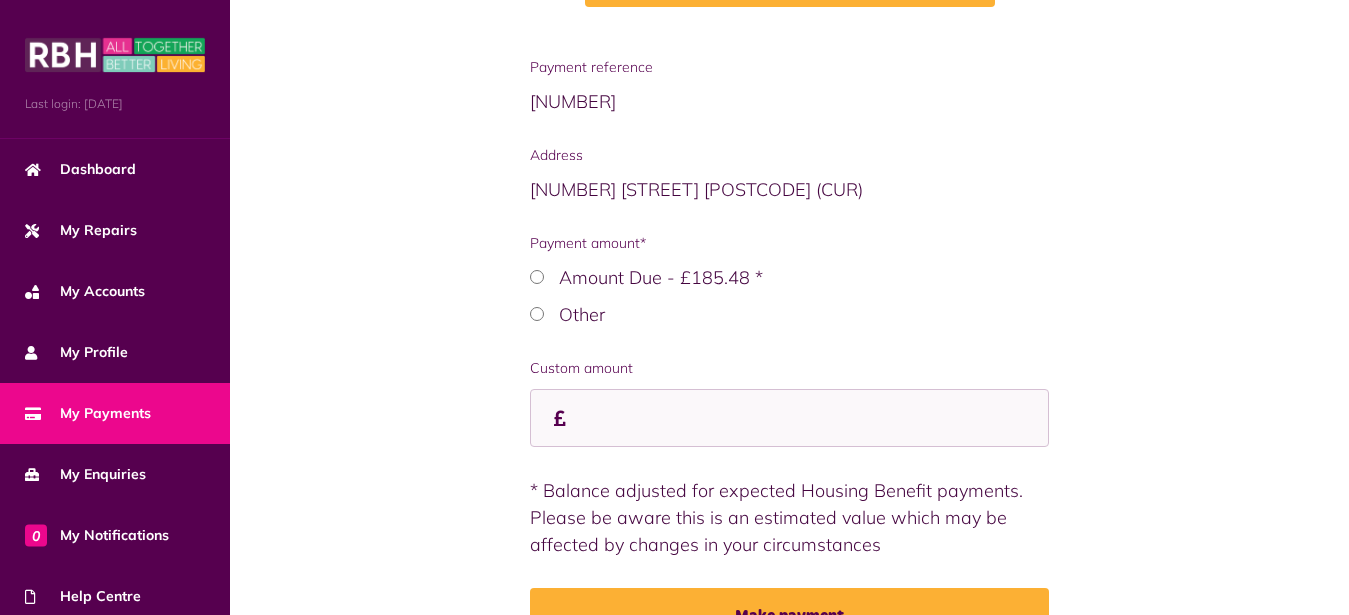 click on "Payment reference
499500380101
Address
38 Ravendale Close OL12 7PE (CUR)
Payment amount*
Other" at bounding box center (789, 366) 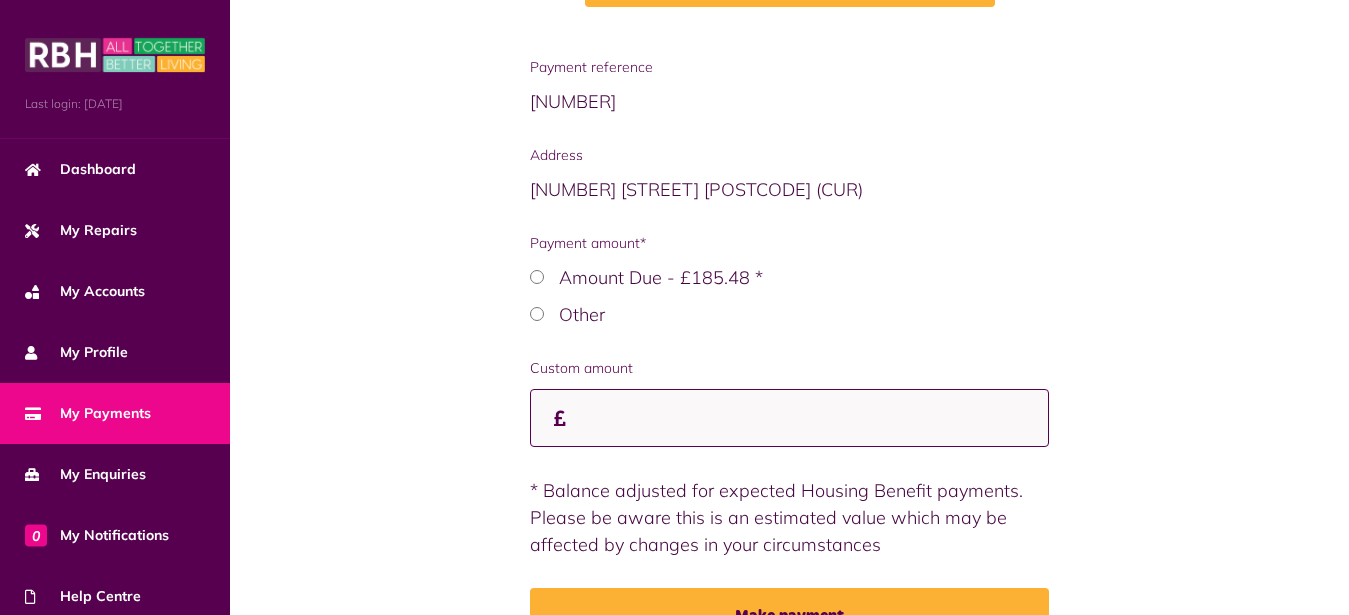 click on "Custom amount" at bounding box center [790, 418] 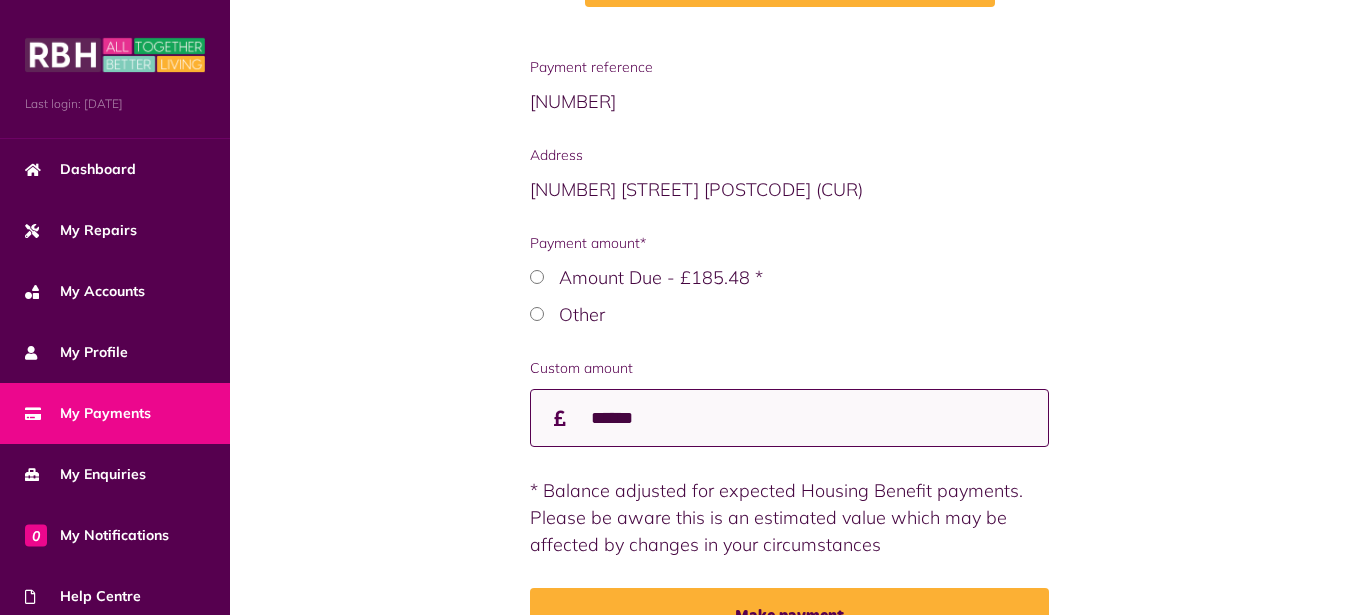 type on "******" 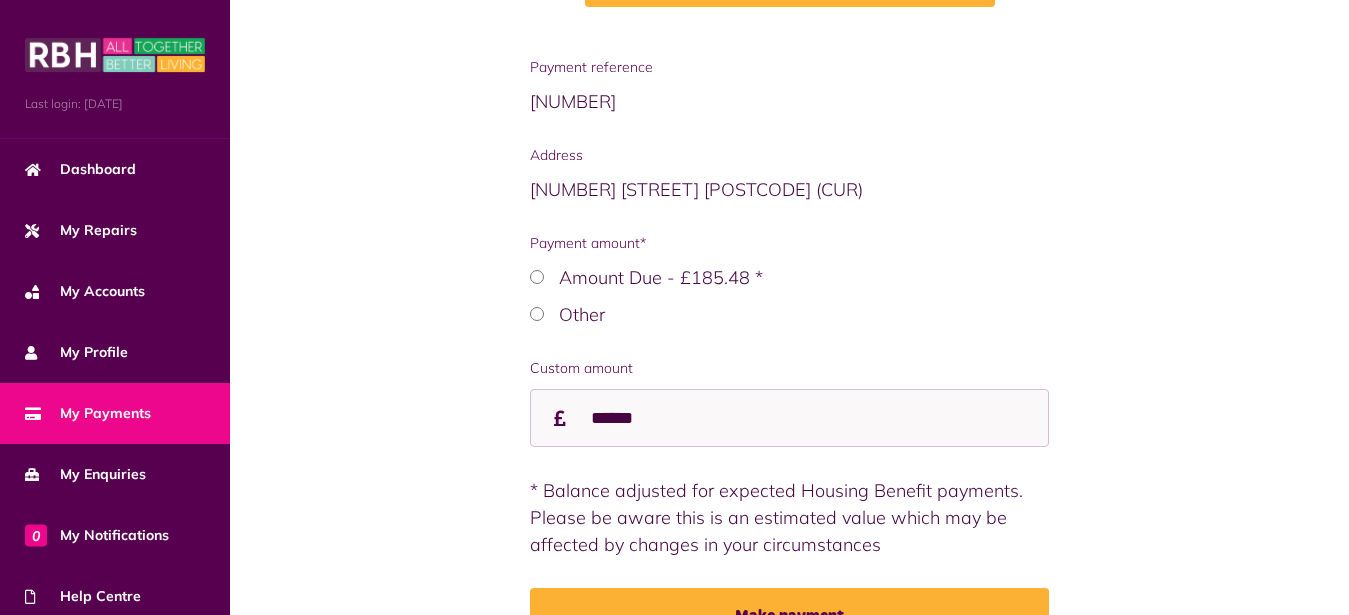 click on "Payment reference
499500380101
Address
38 Ravendale Close OL12 7PE (CUR)
Payment amount*
Other" at bounding box center [789, 366] 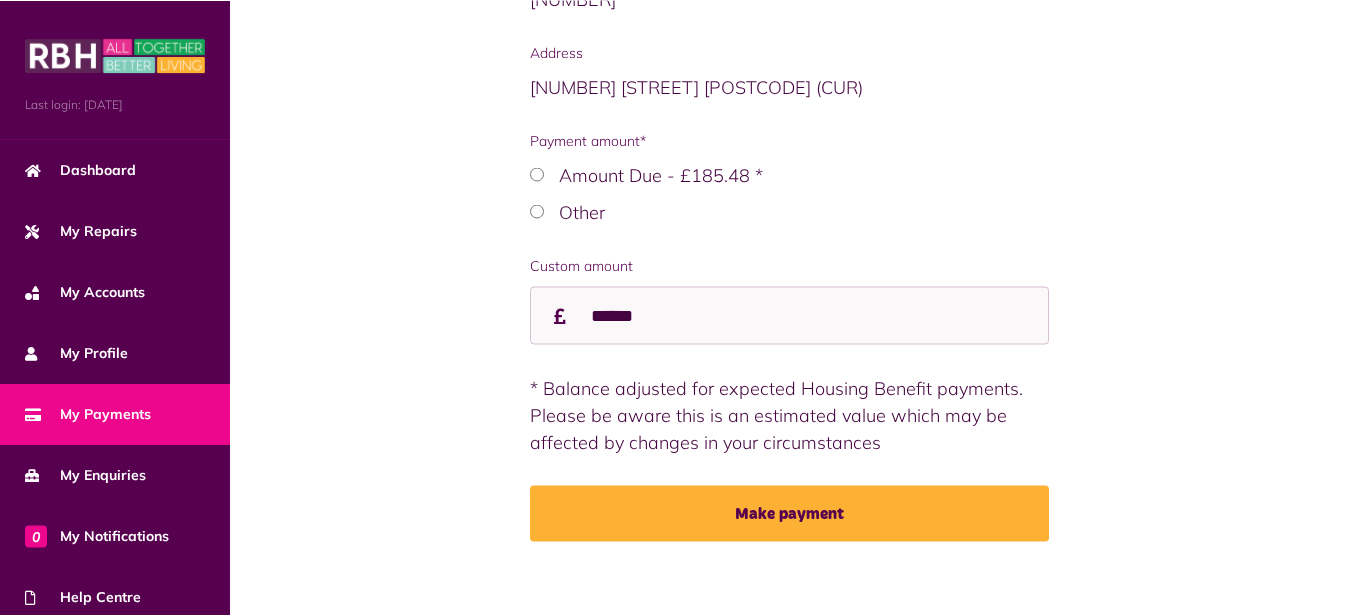 scroll, scrollTop: 501, scrollLeft: 0, axis: vertical 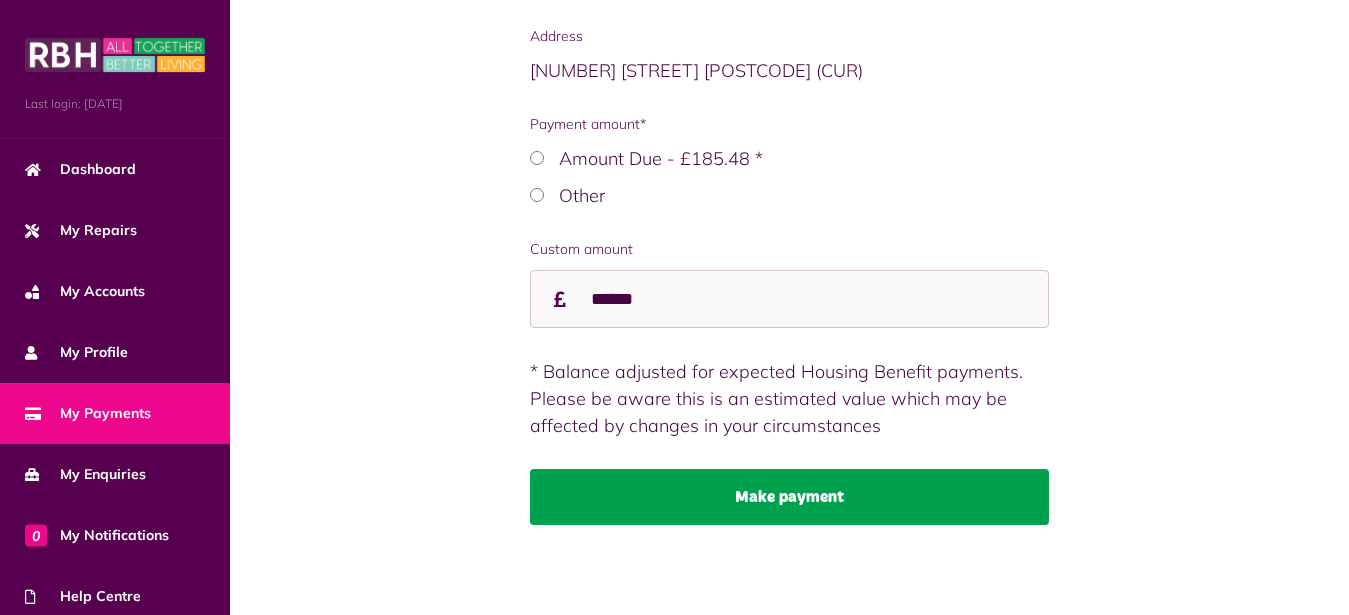 click on "Make payment" at bounding box center [790, 497] 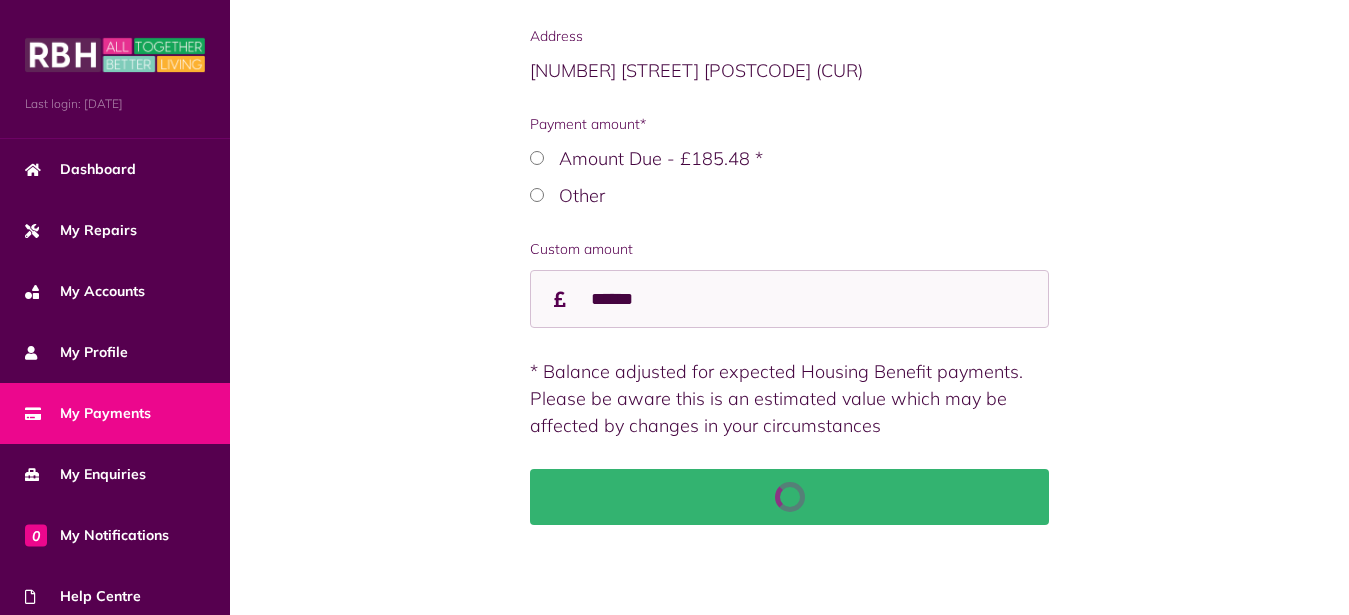 click on "Make payment" at bounding box center [790, 161] 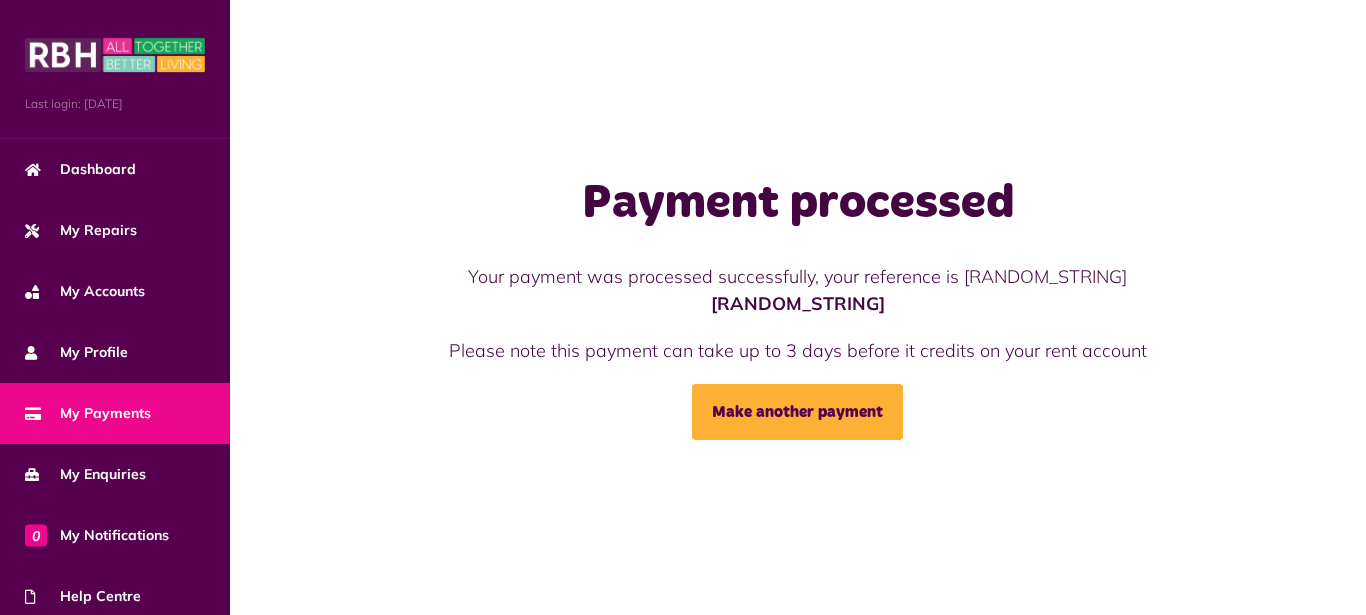 scroll, scrollTop: 0, scrollLeft: 0, axis: both 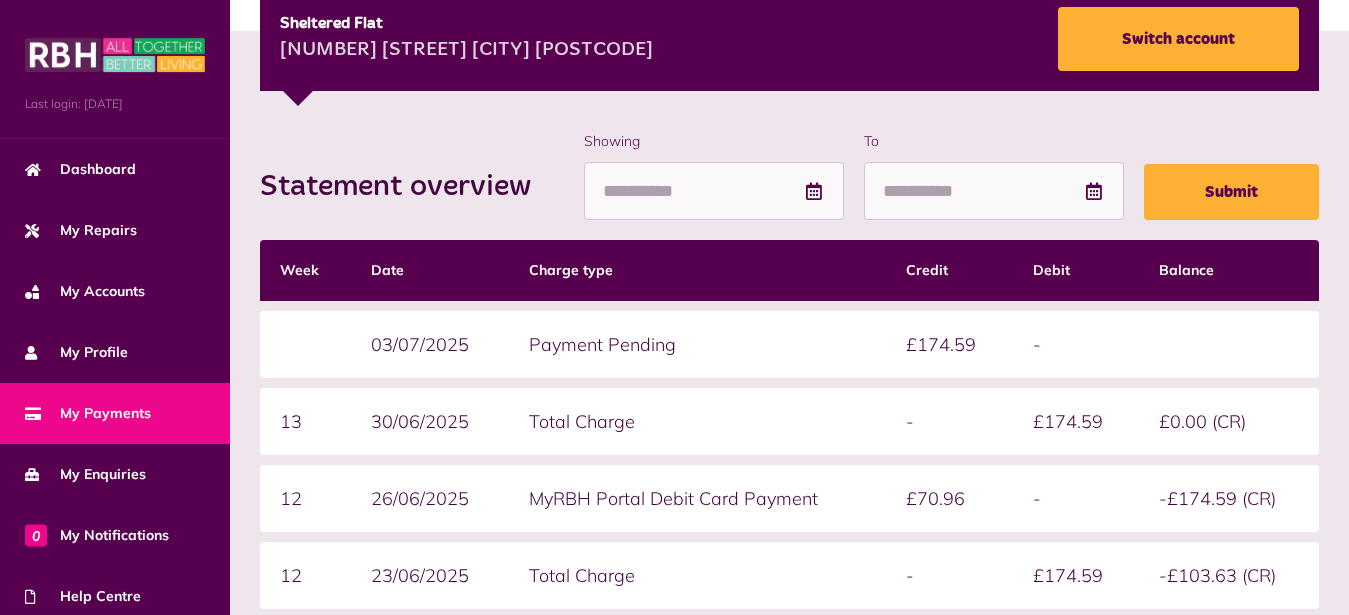 click on "My Payments" at bounding box center [88, 413] 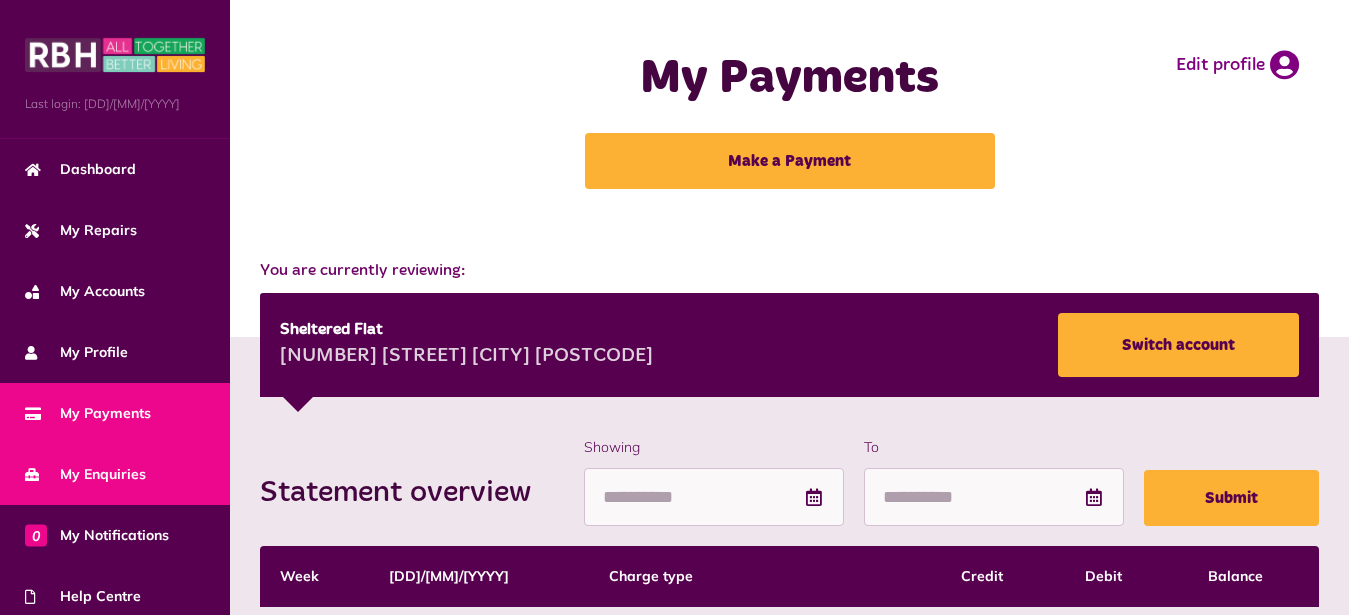 scroll, scrollTop: 0, scrollLeft: 0, axis: both 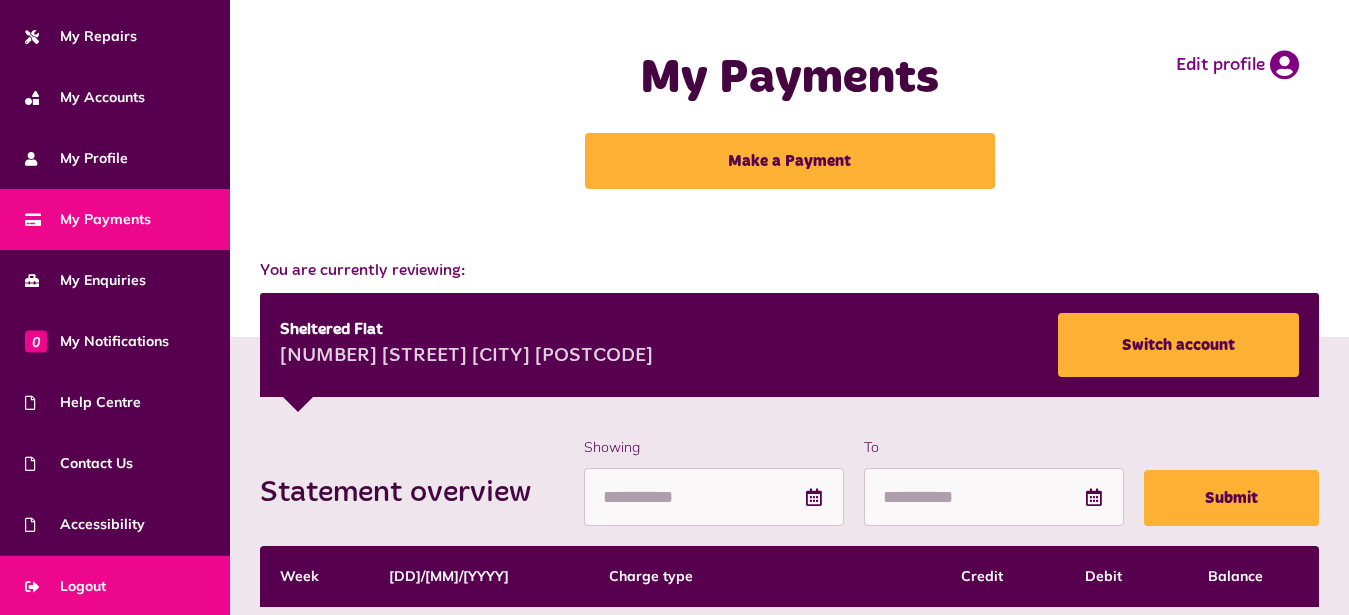 click on "Logout" at bounding box center (65, 586) 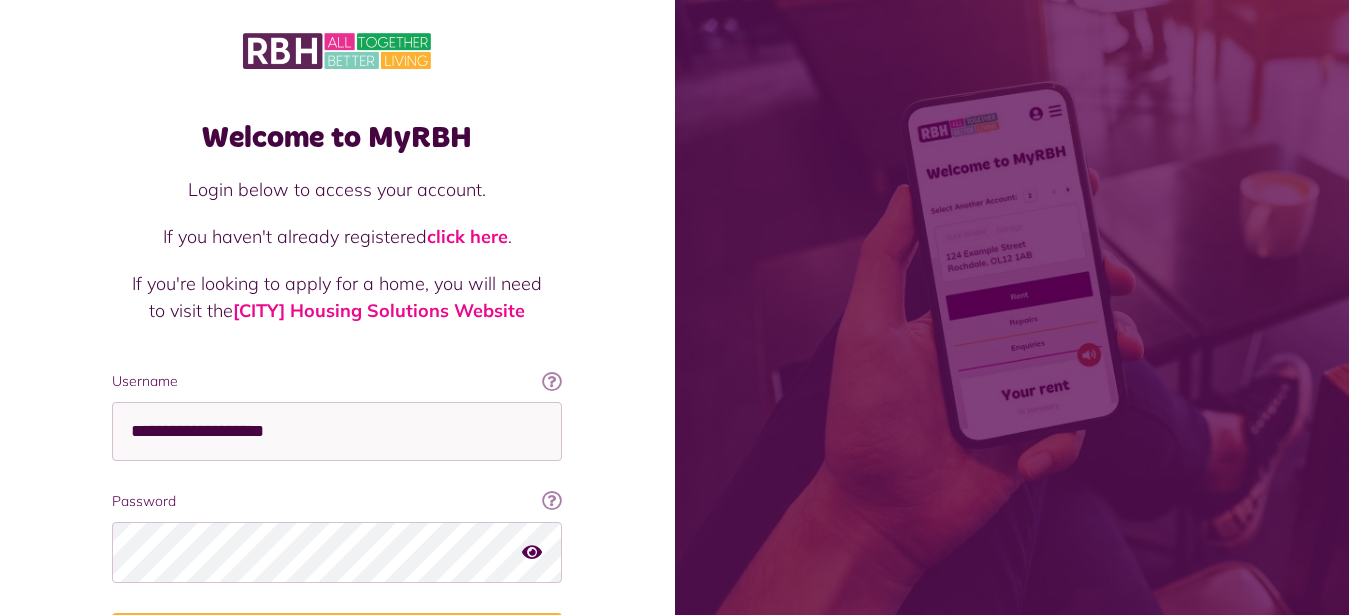 scroll, scrollTop: 0, scrollLeft: 0, axis: both 